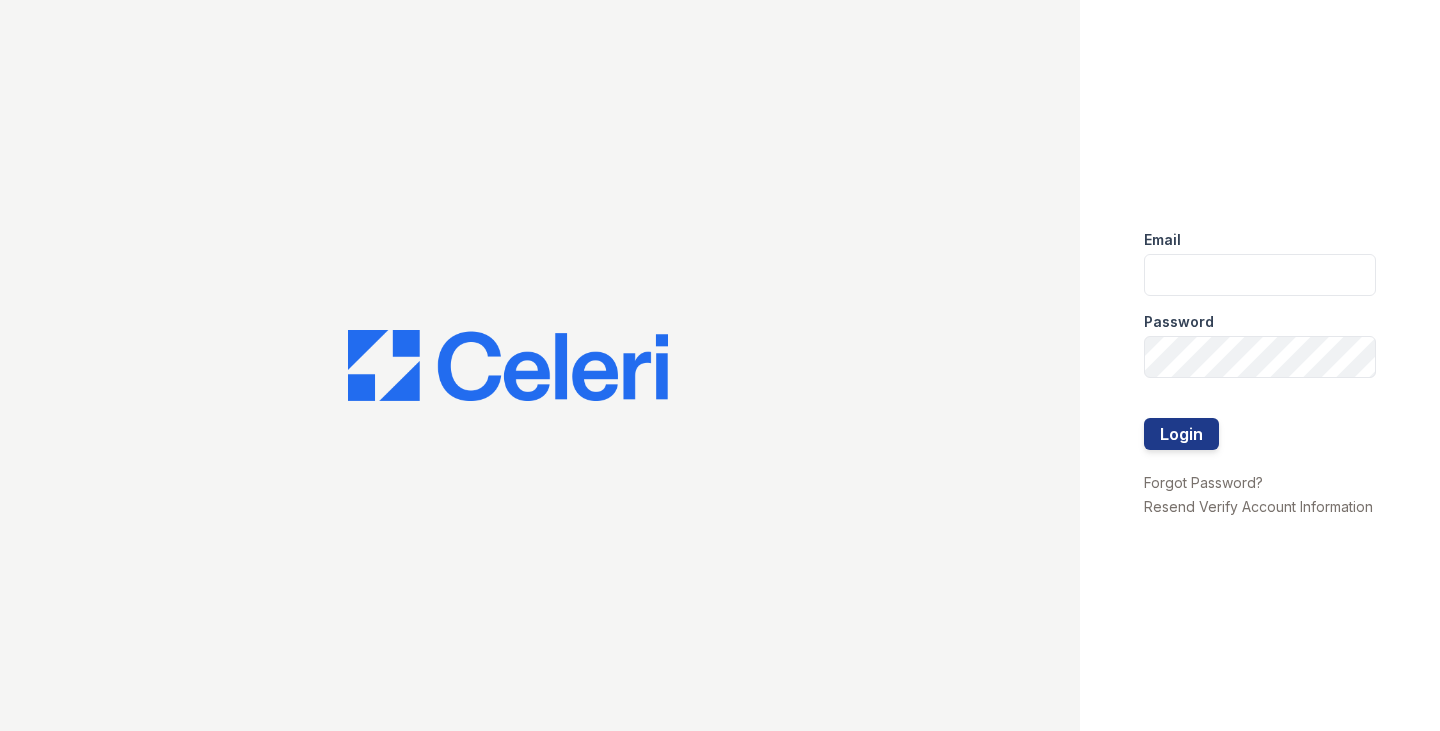 scroll, scrollTop: 0, scrollLeft: 0, axis: both 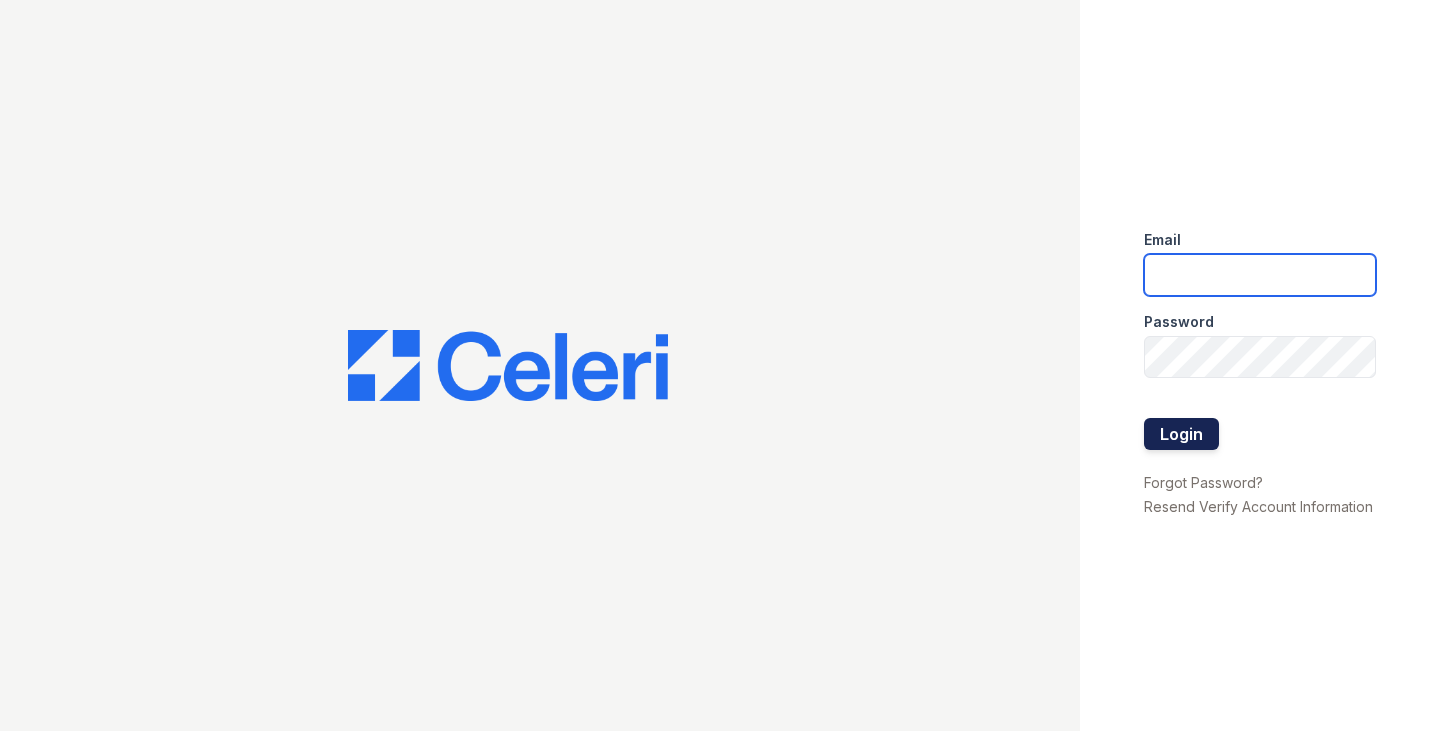 type on "Tjackson@samapartments.com" 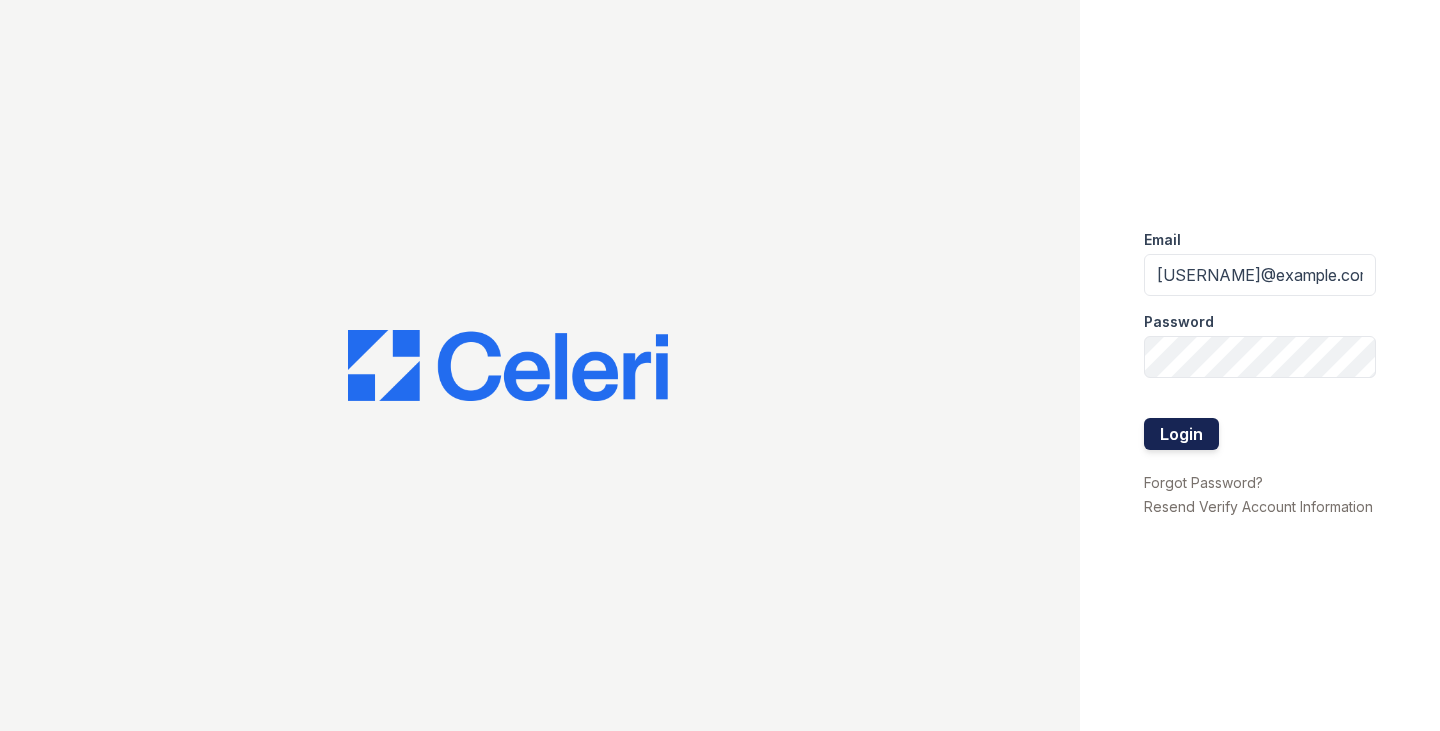 click on "Login" at bounding box center (1181, 434) 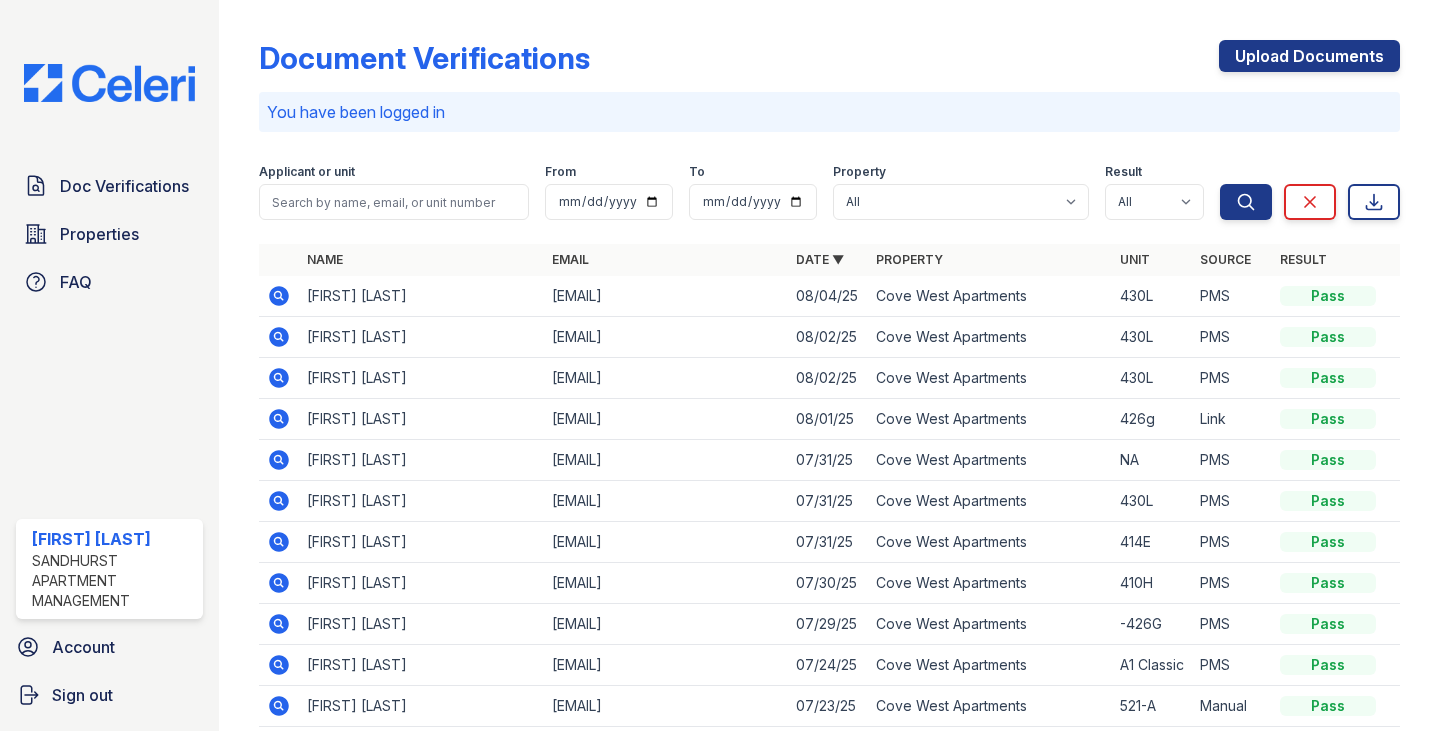 scroll, scrollTop: 0, scrollLeft: 0, axis: both 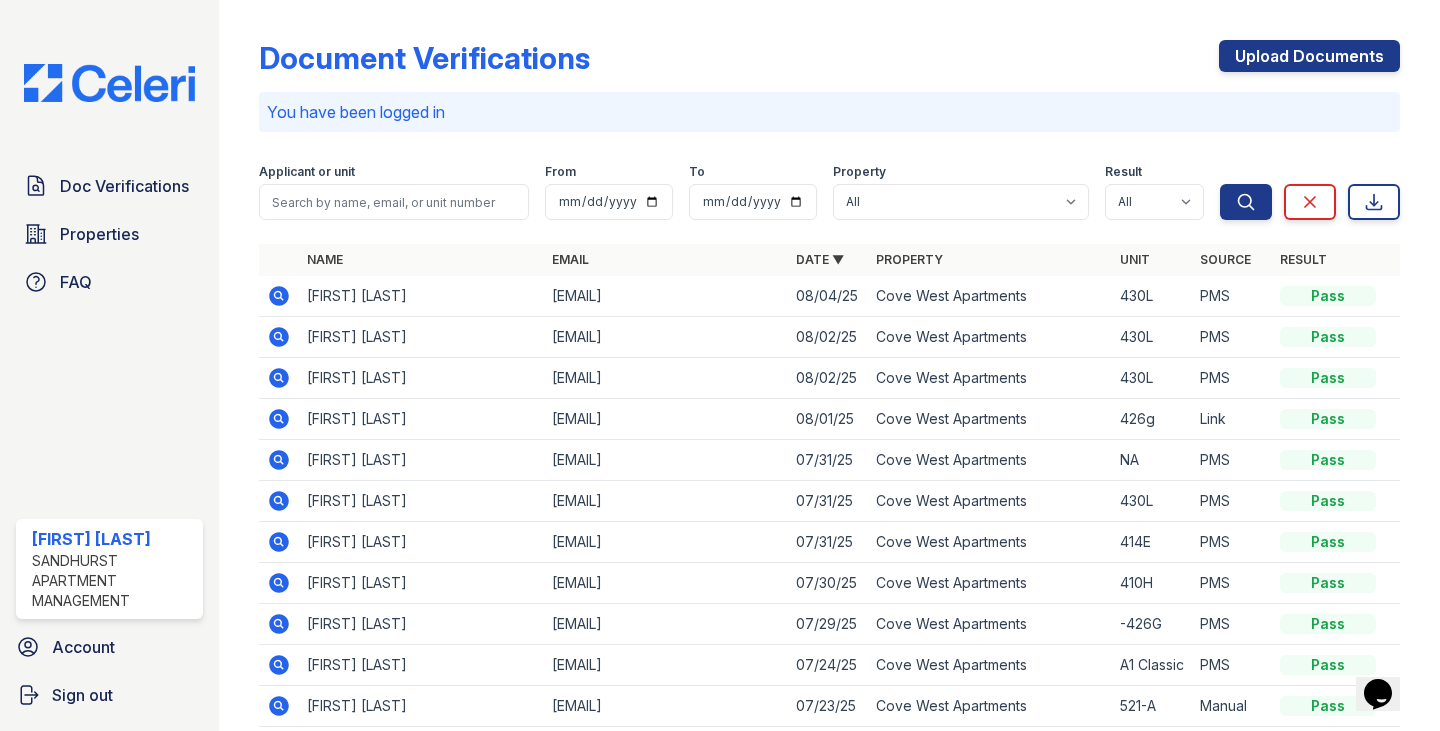 click 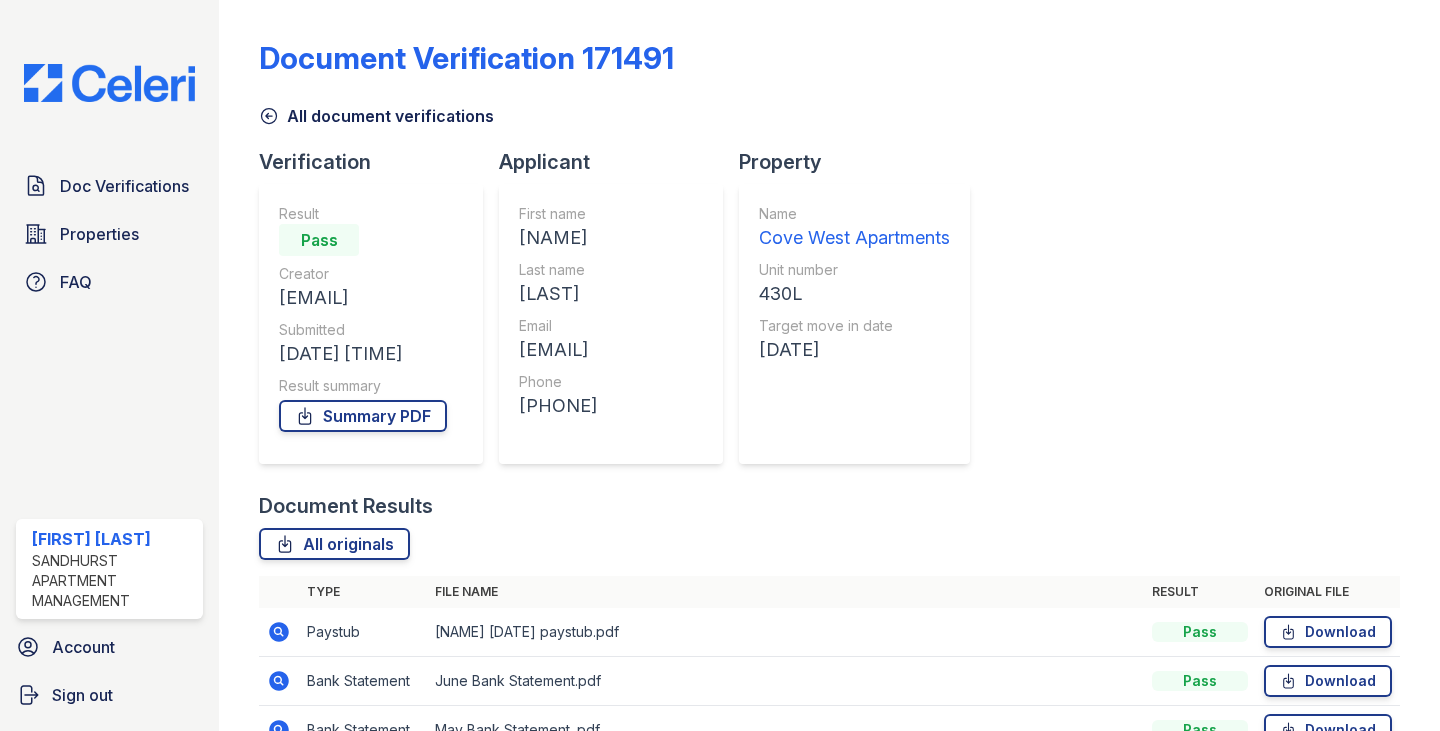 scroll, scrollTop: 0, scrollLeft: 0, axis: both 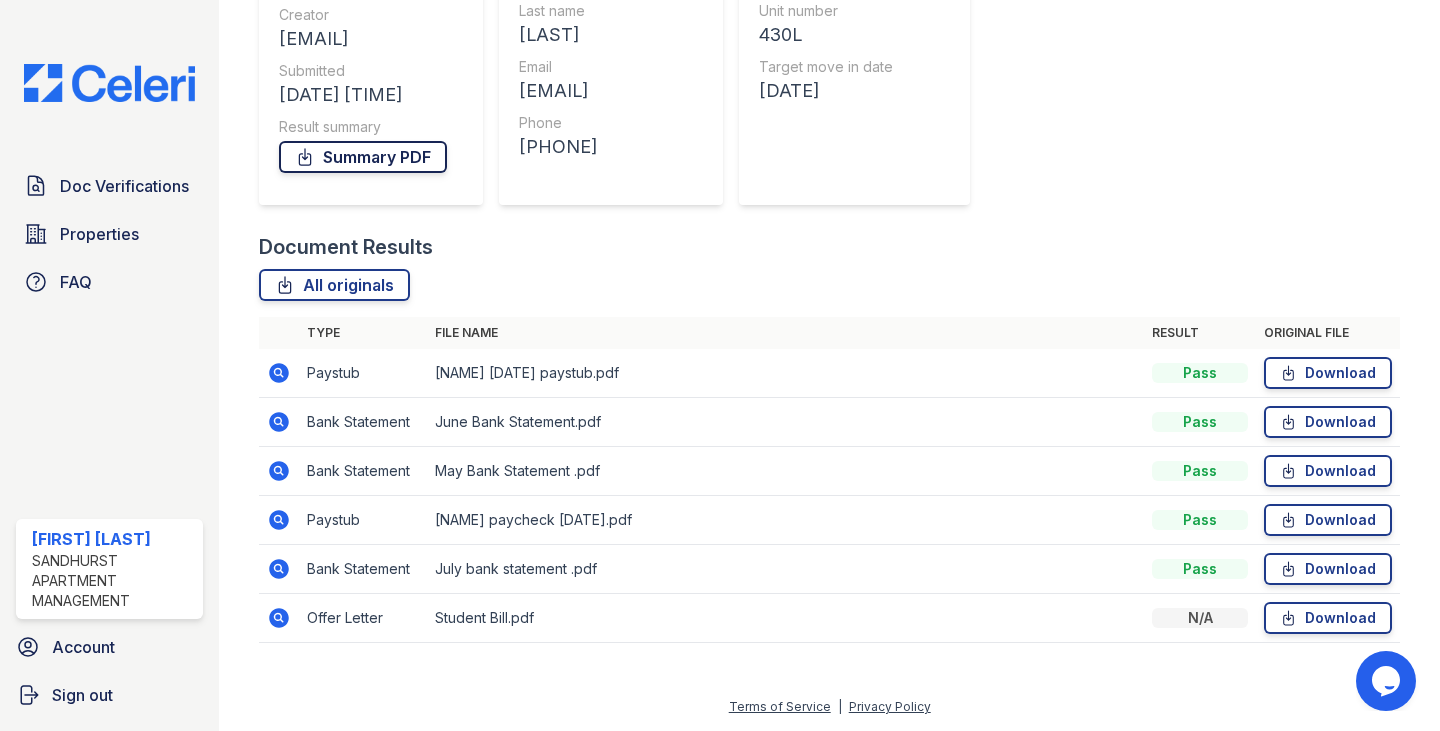 click on "Summary PDF" at bounding box center (363, 157) 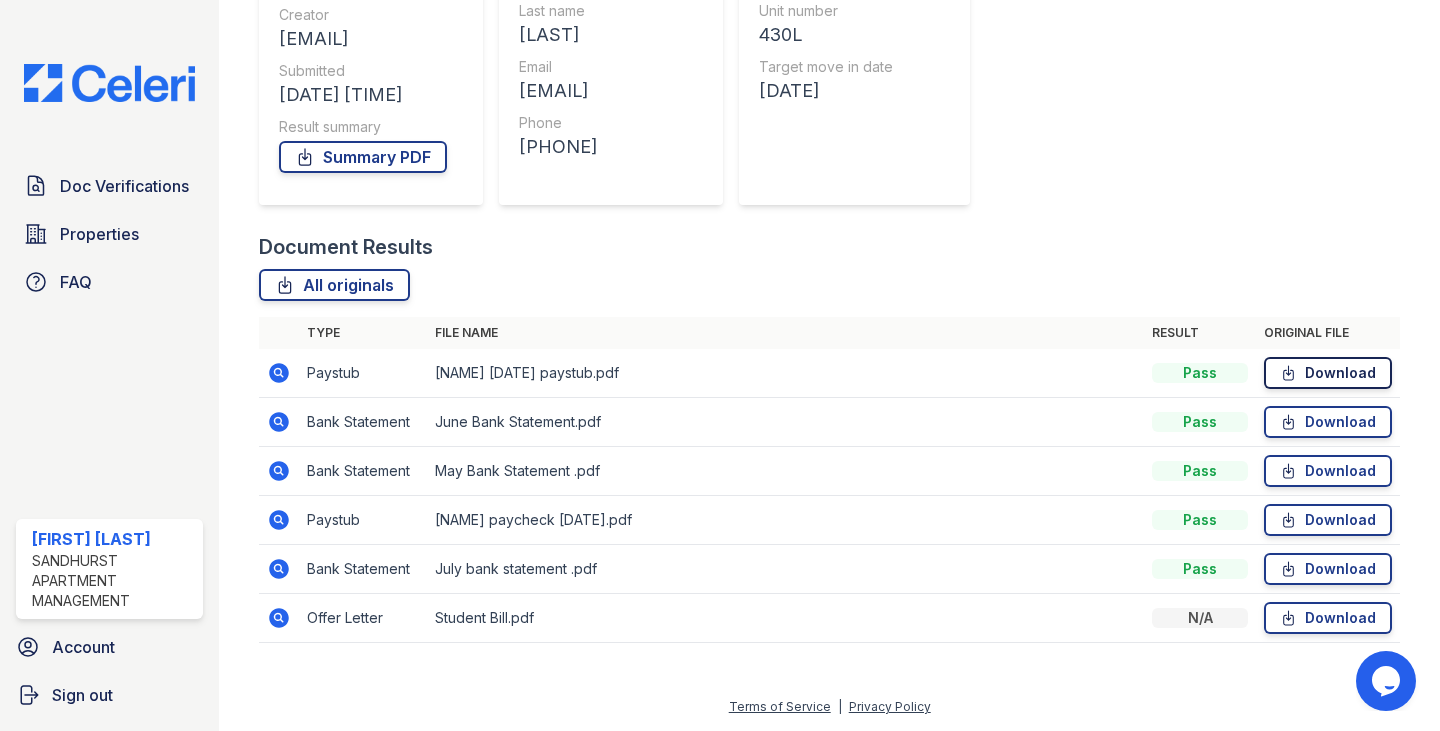 click on "Download" at bounding box center (1328, 373) 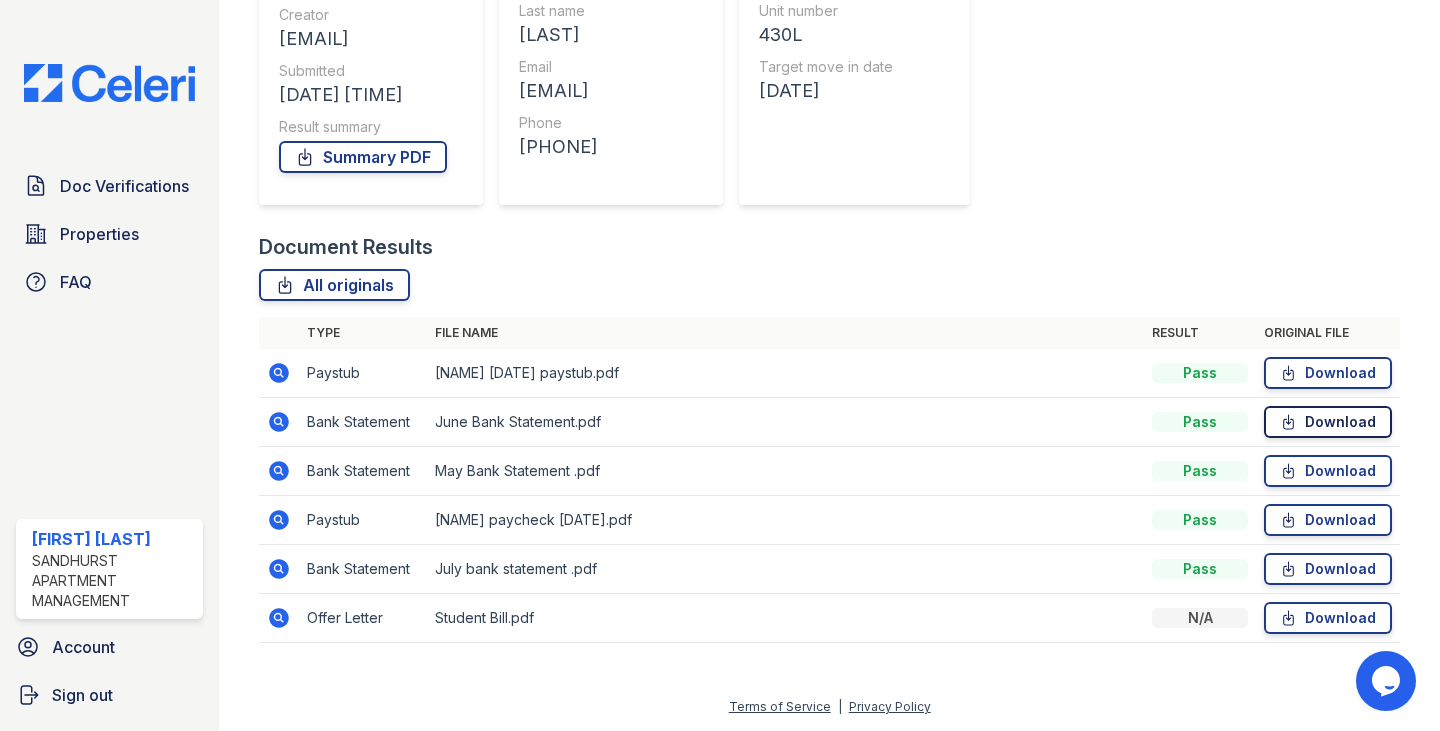 click on "Download" at bounding box center (1328, 422) 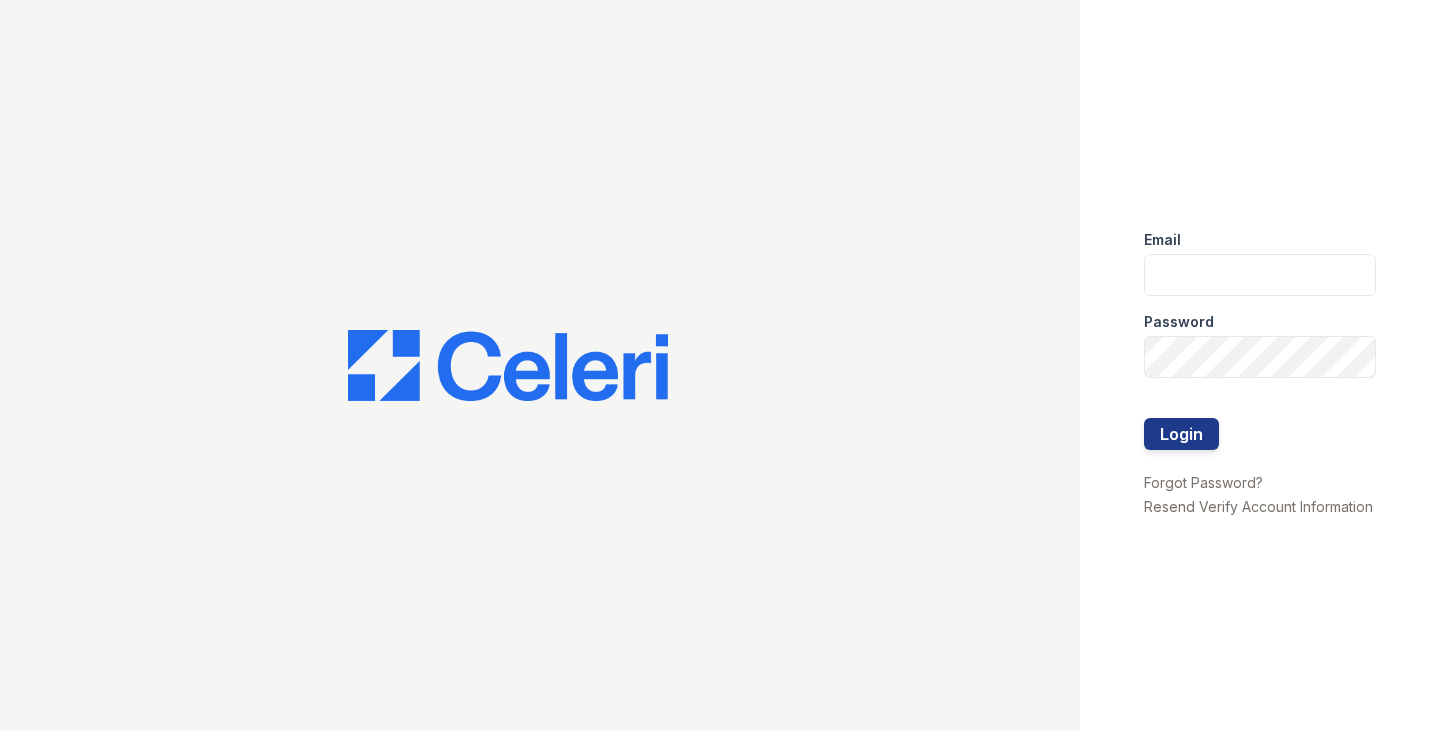 scroll, scrollTop: 0, scrollLeft: 0, axis: both 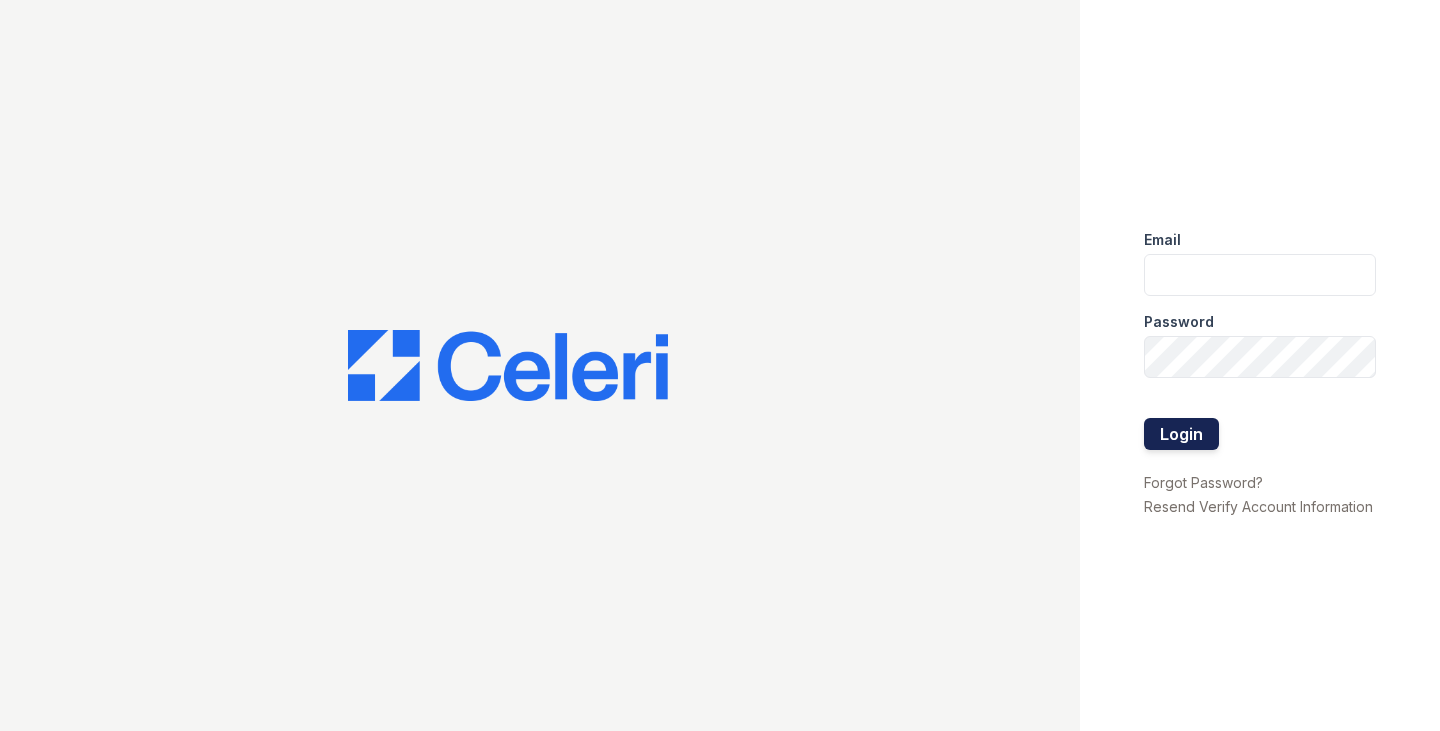 type on "[USERNAME]@example.com" 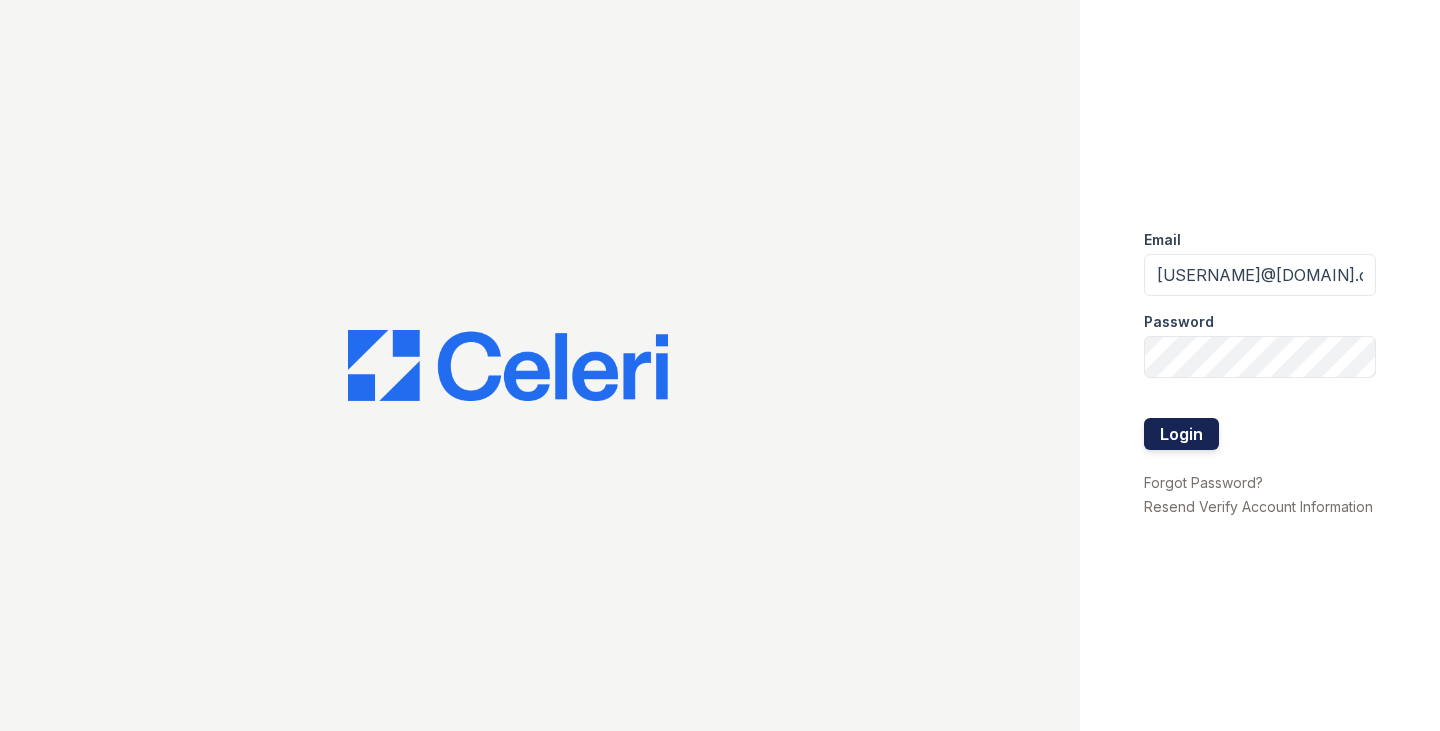 click on "Login" at bounding box center (1181, 434) 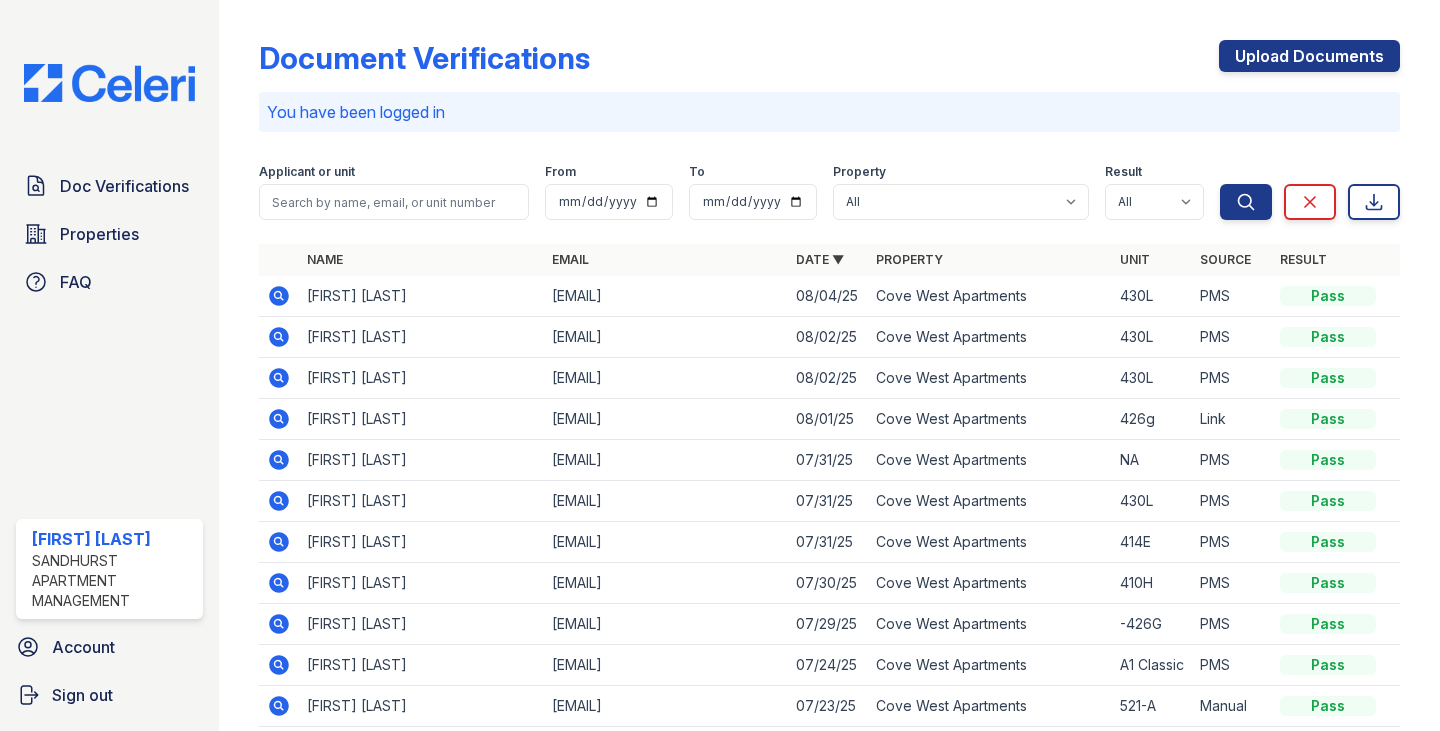 scroll, scrollTop: 0, scrollLeft: 0, axis: both 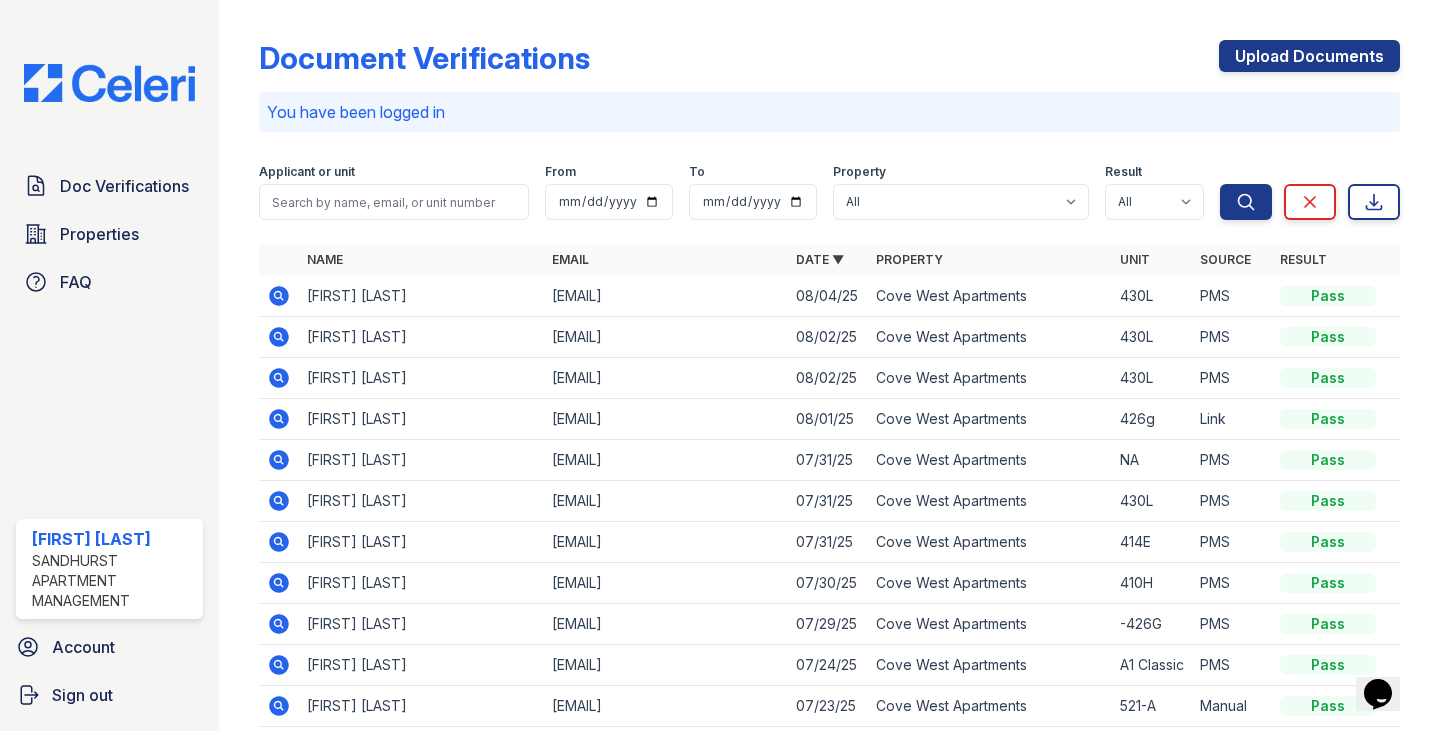 click 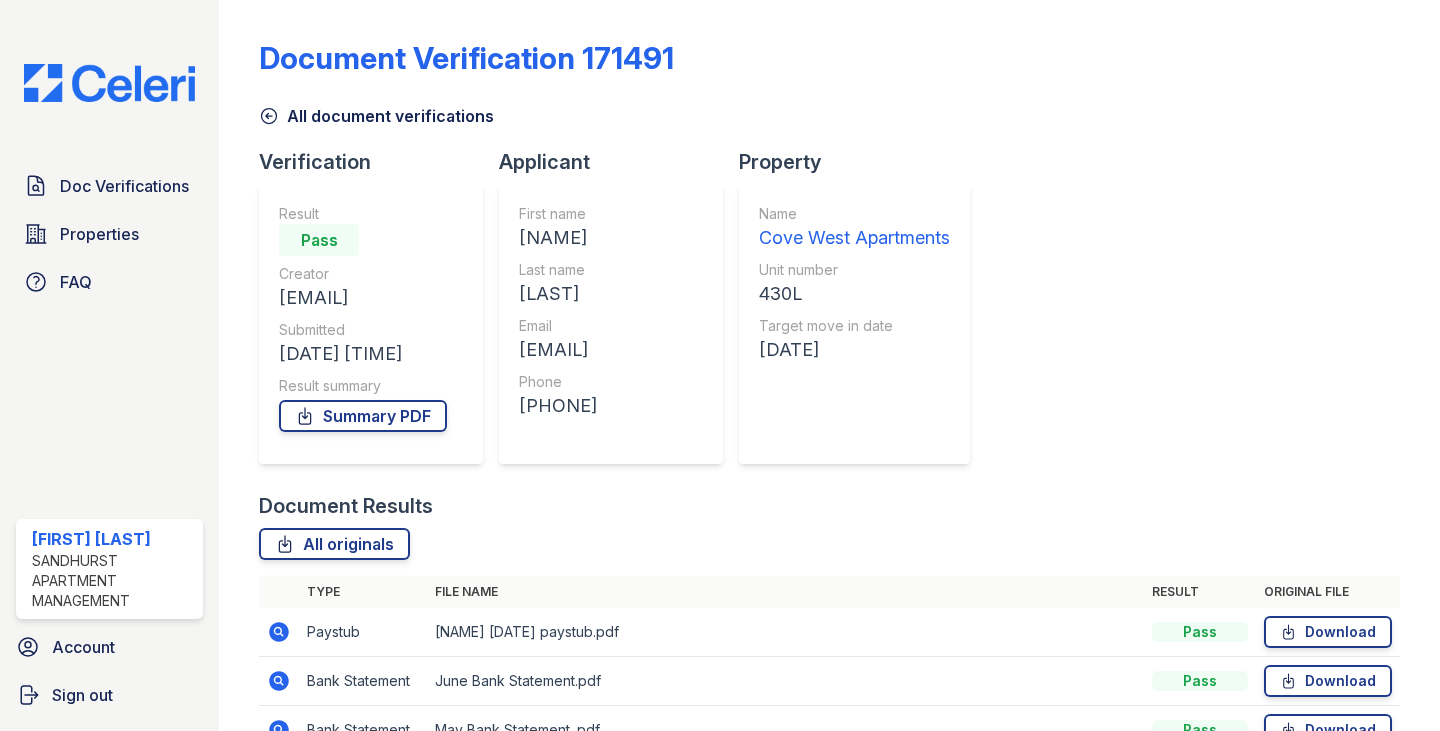 scroll, scrollTop: 0, scrollLeft: 0, axis: both 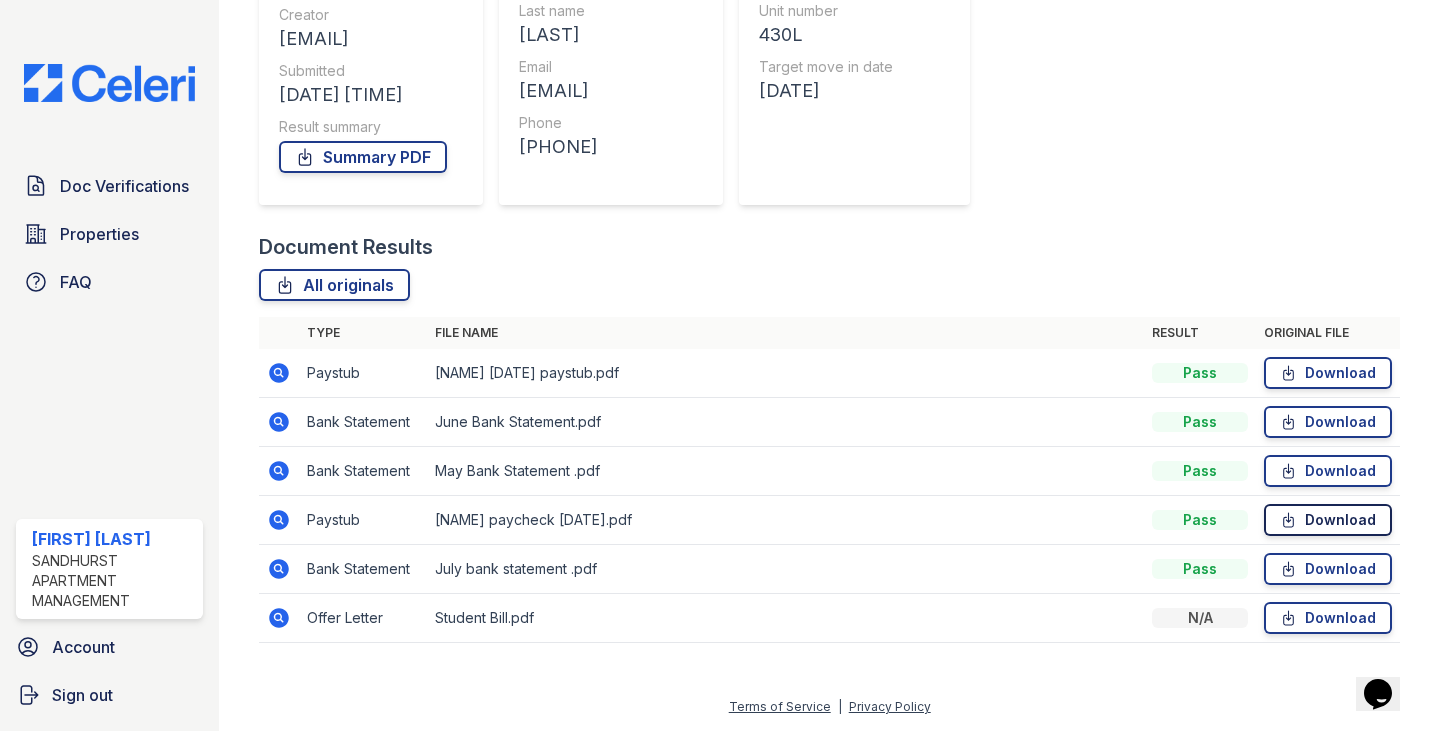 click on "Download" at bounding box center (1328, 520) 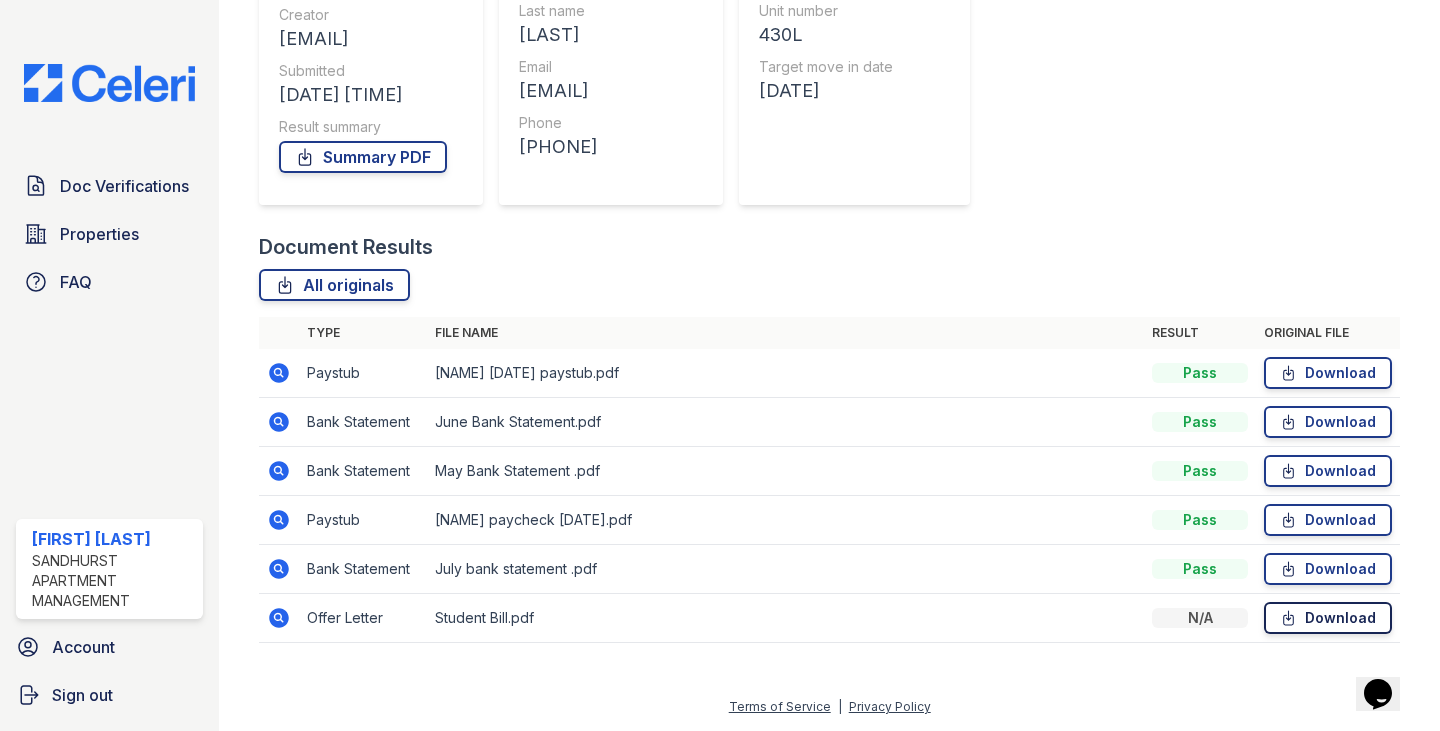 click on "Download" at bounding box center (1328, 618) 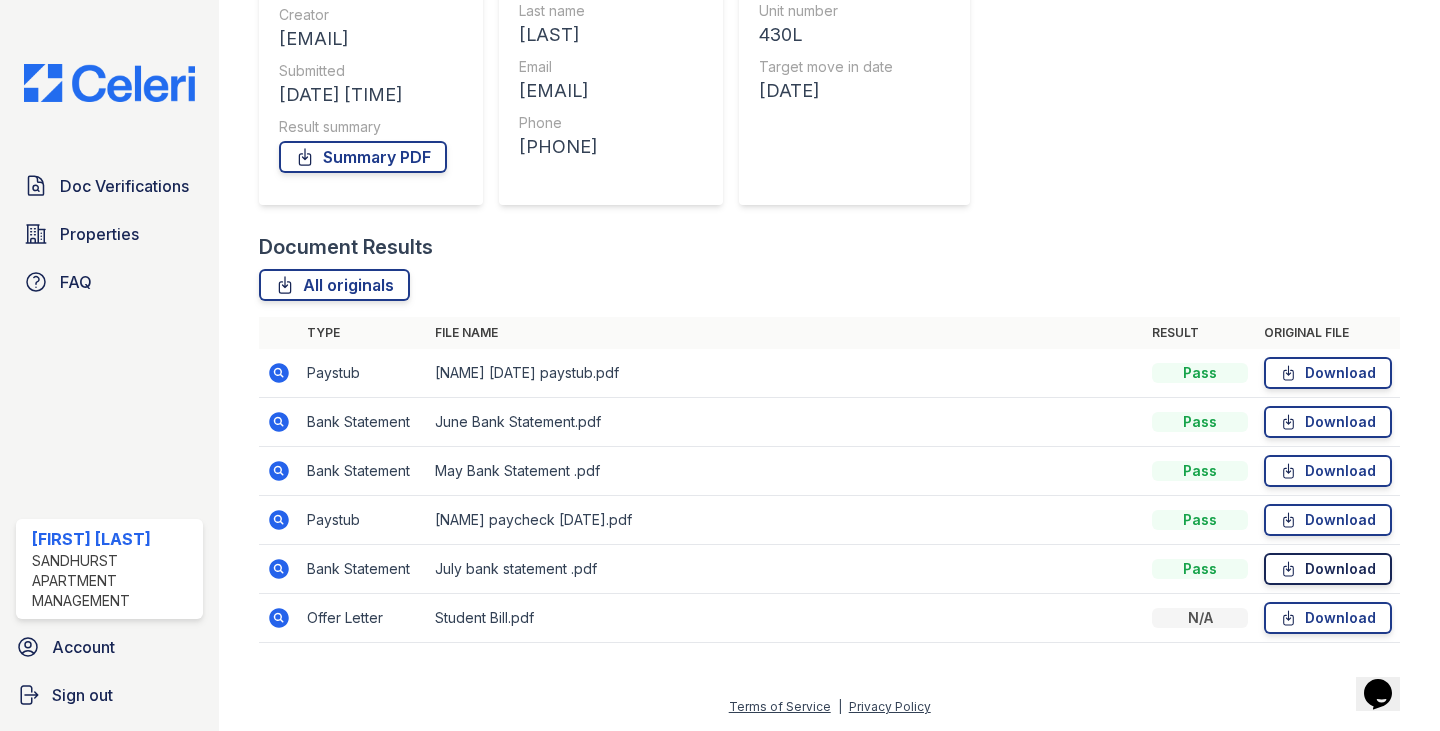 click on "Download" at bounding box center [1328, 569] 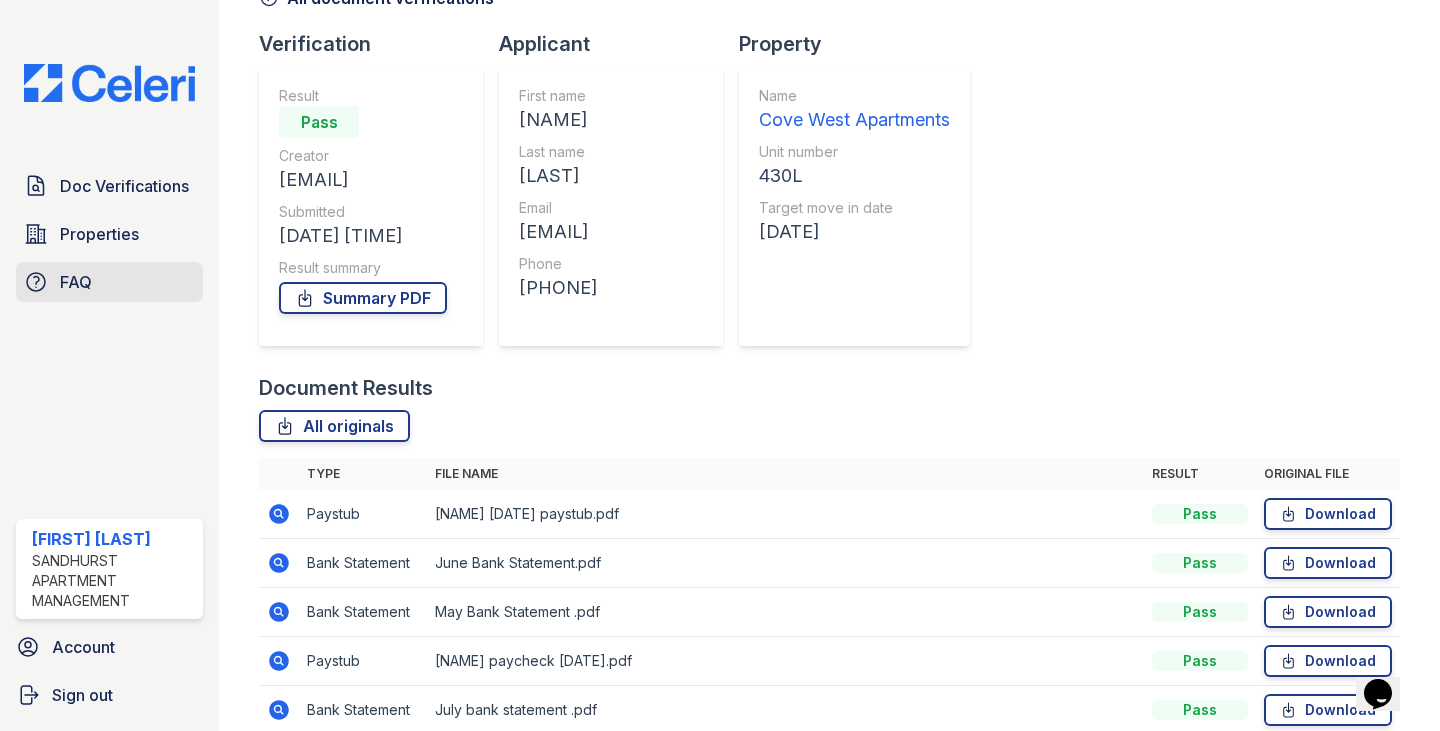 scroll, scrollTop: 0, scrollLeft: 0, axis: both 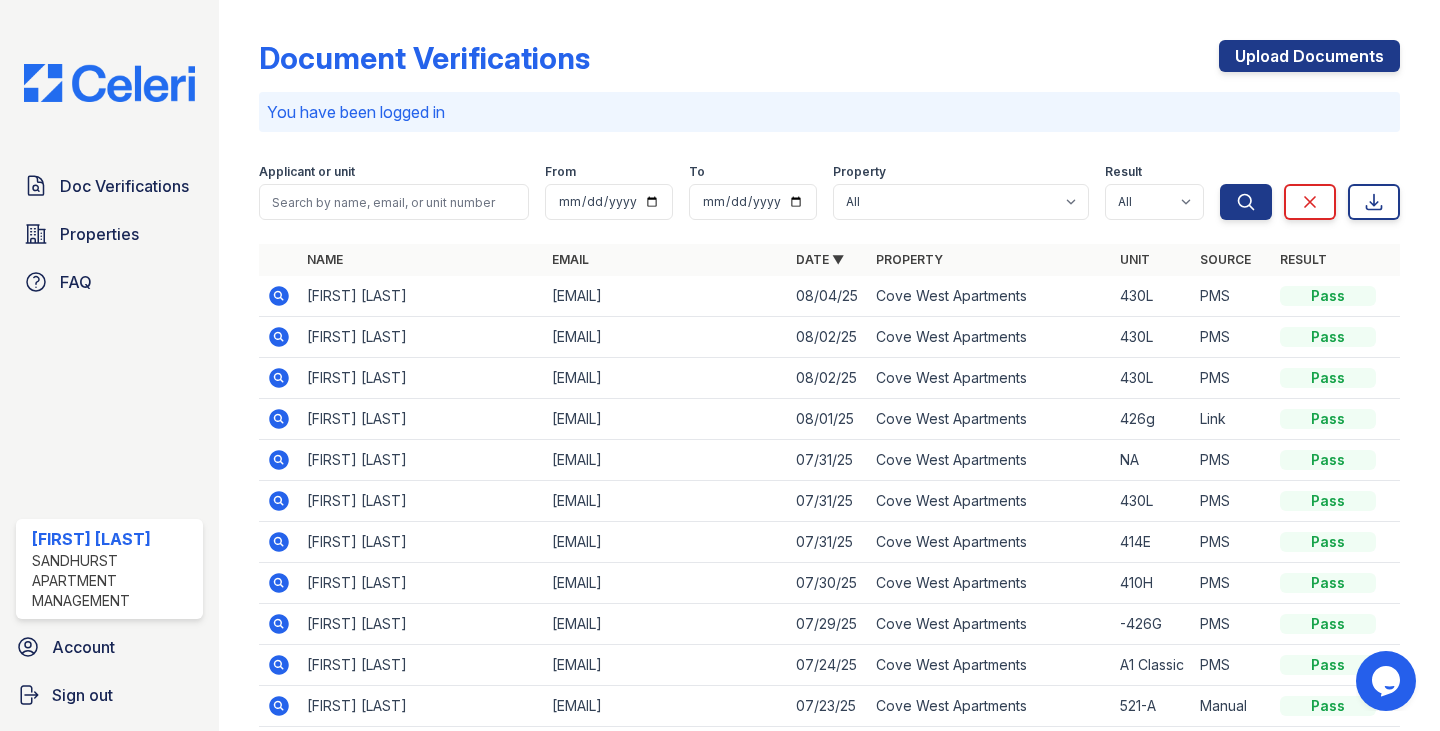 click 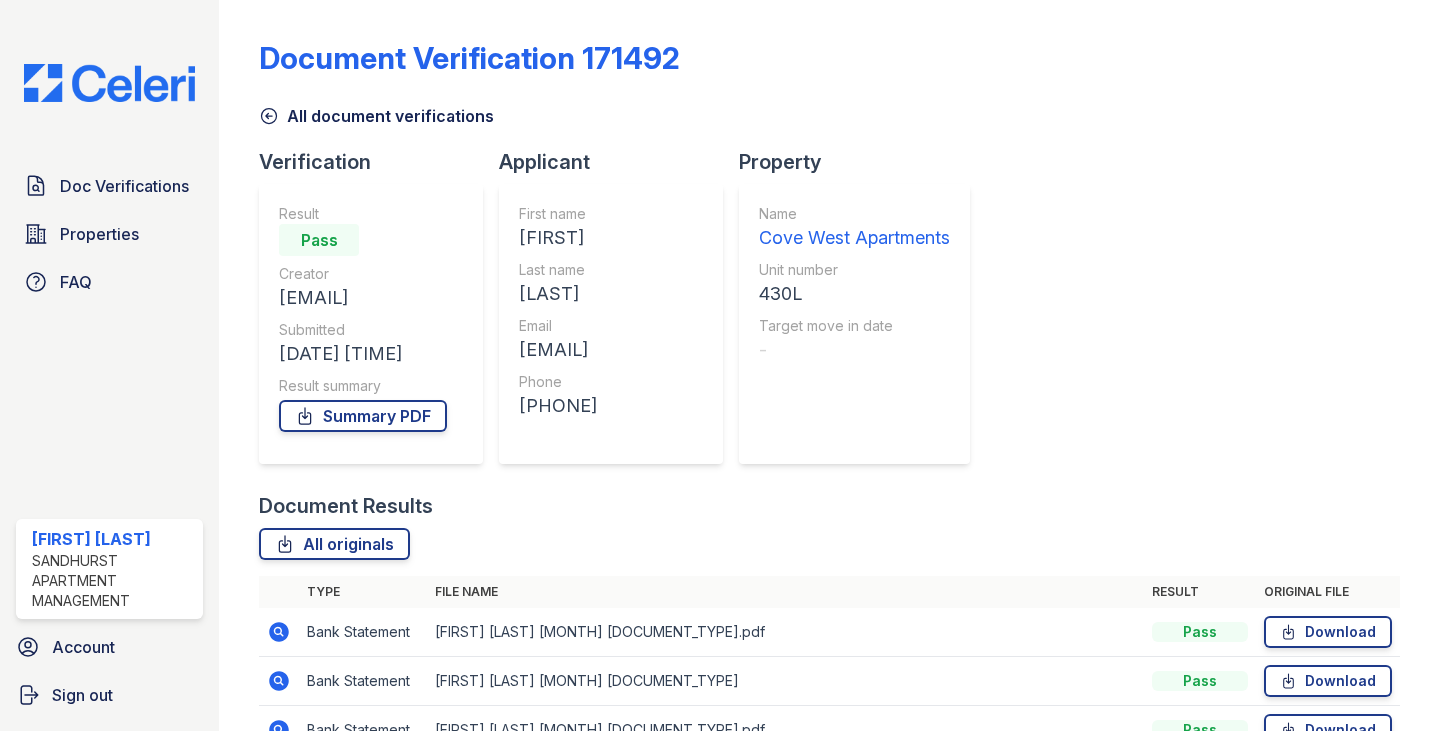 scroll, scrollTop: 0, scrollLeft: 0, axis: both 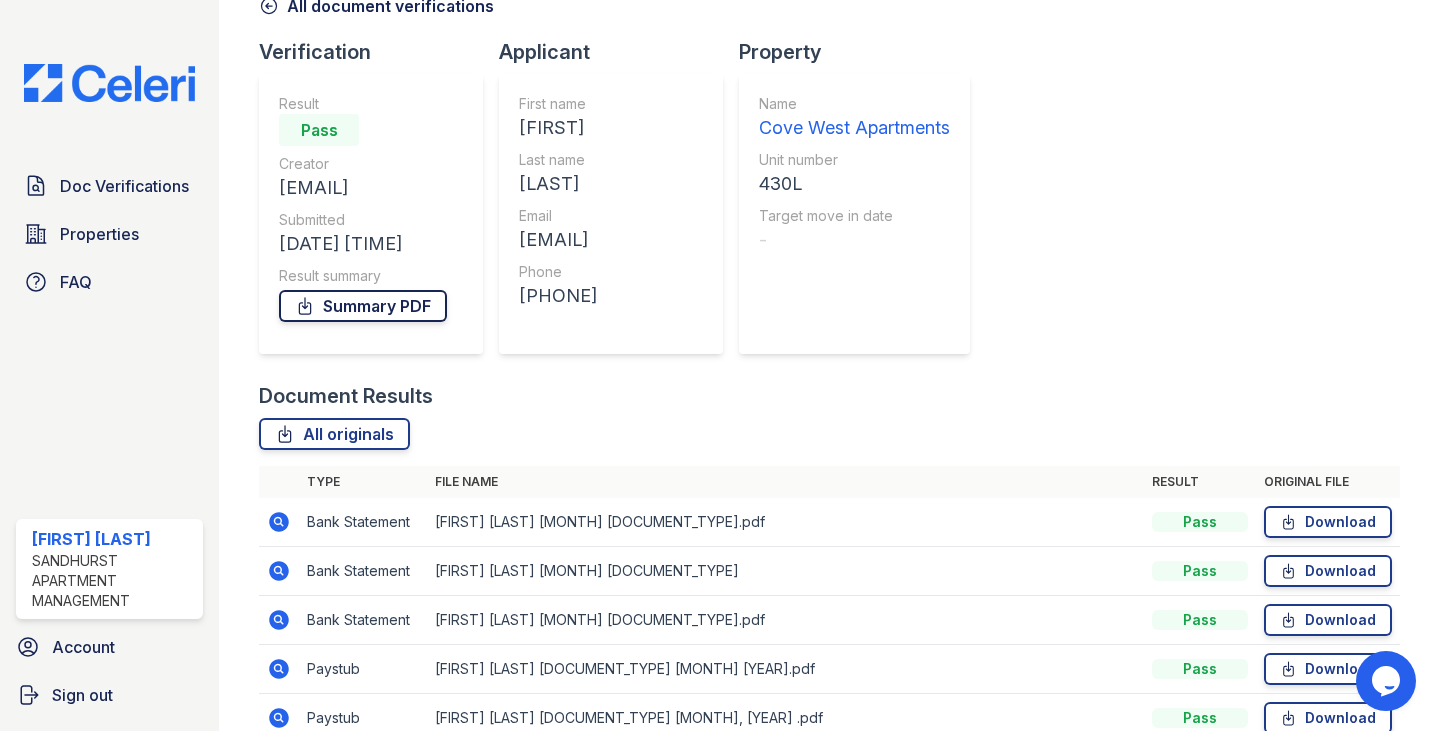click on "Summary PDF" at bounding box center [363, 306] 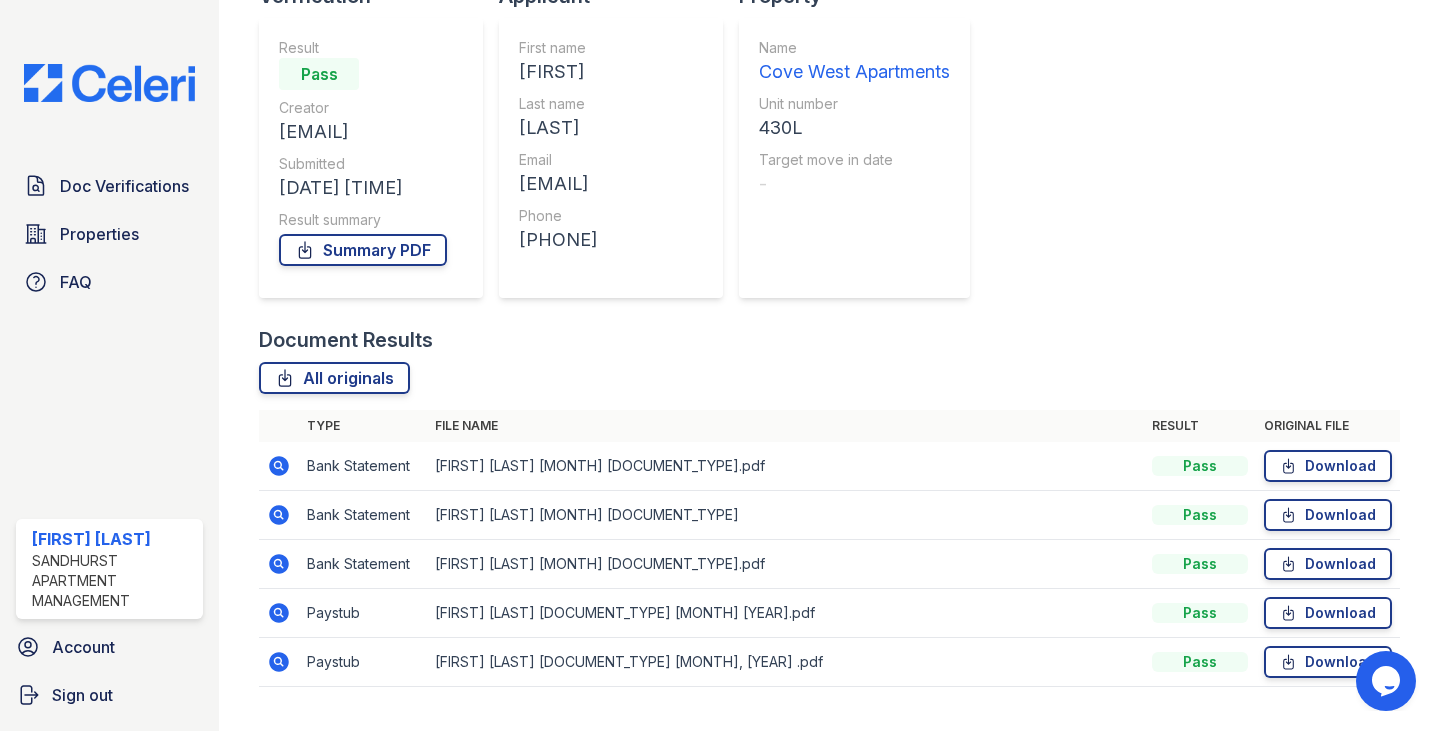 scroll, scrollTop: 210, scrollLeft: 0, axis: vertical 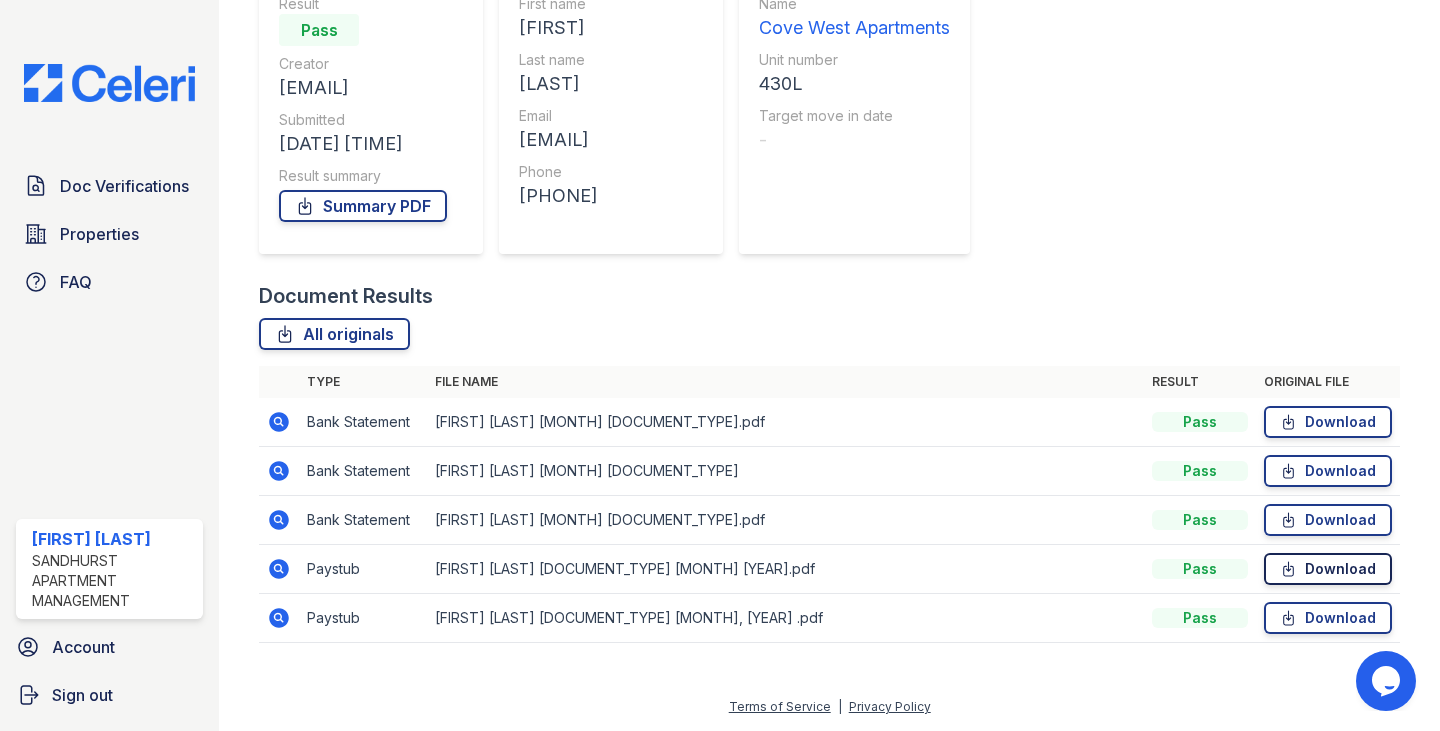 click on "Download" at bounding box center (1328, 569) 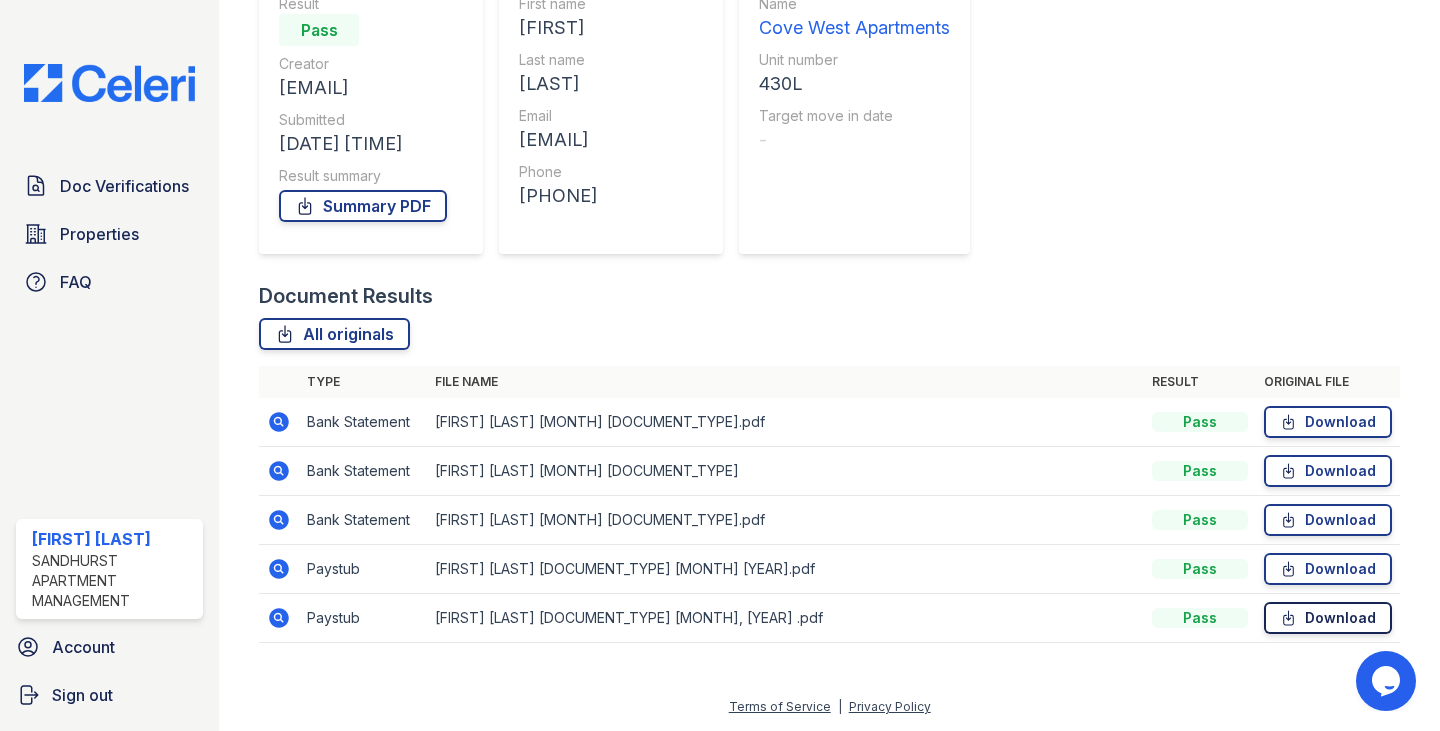 click on "Download" at bounding box center (1328, 618) 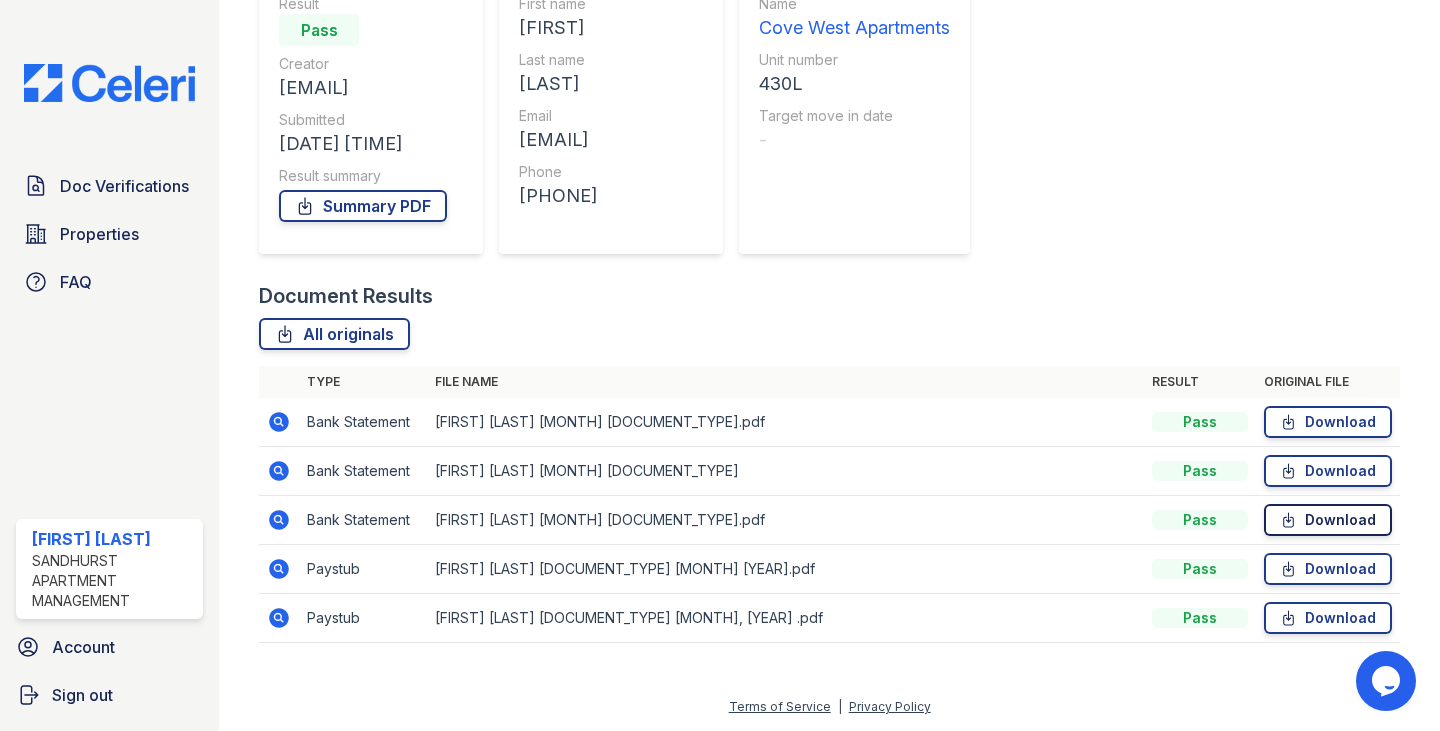 click on "Download" at bounding box center [1328, 520] 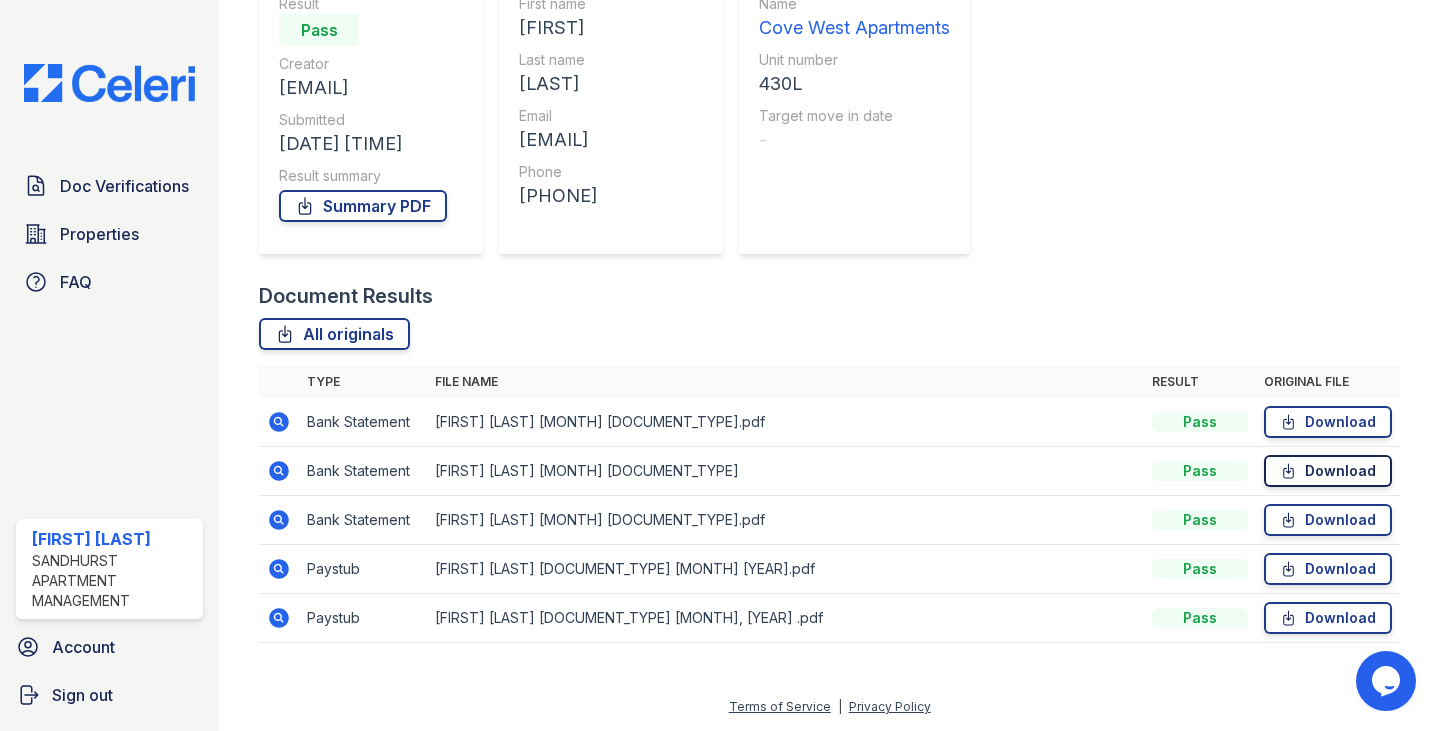 click on "Download" at bounding box center (1328, 471) 